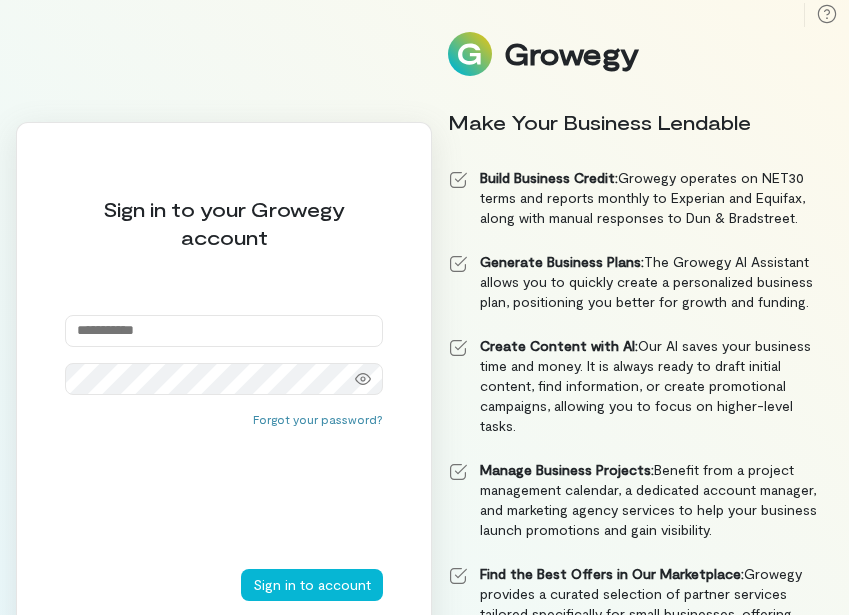 scroll, scrollTop: 0, scrollLeft: 0, axis: both 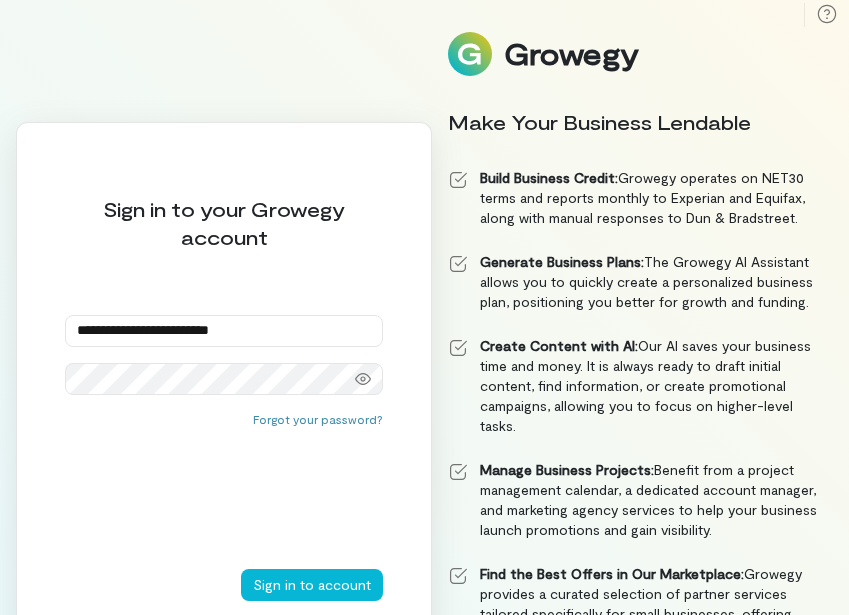 click on "Sign in to account" at bounding box center [312, 585] 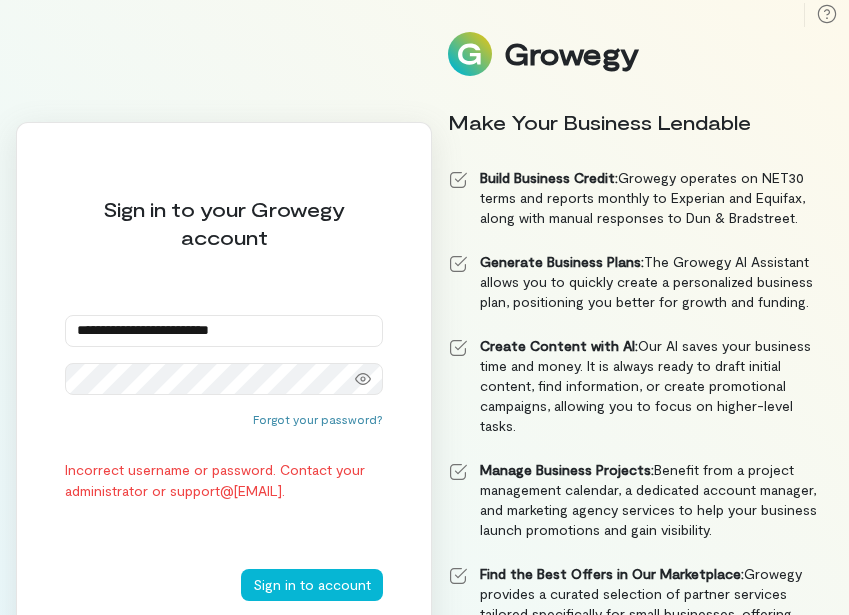 click on "Sign in to account" at bounding box center [312, 585] 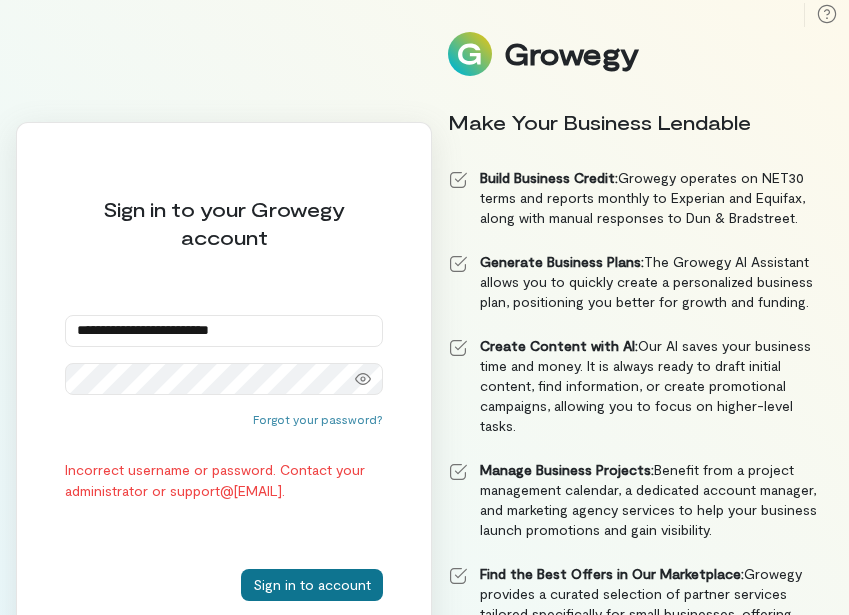click on "Sign in to account" at bounding box center [312, 585] 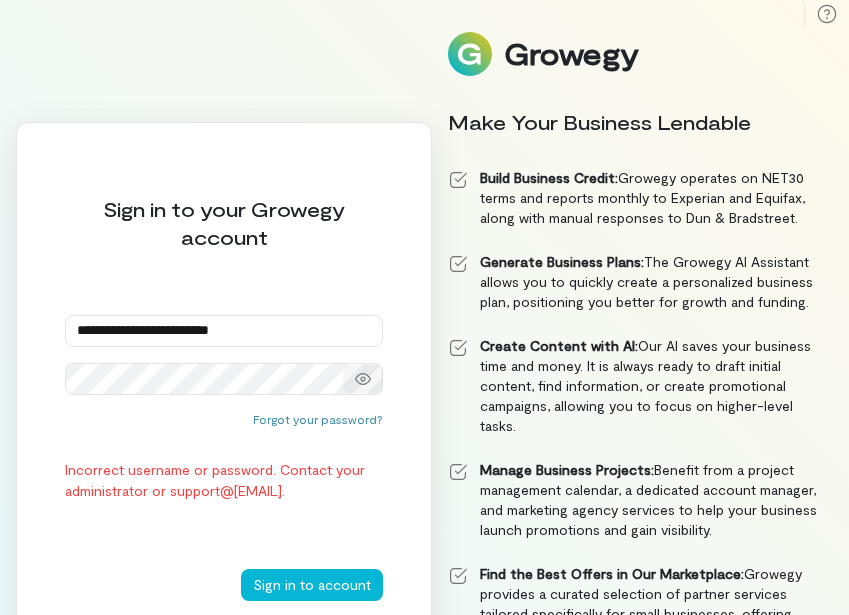 click 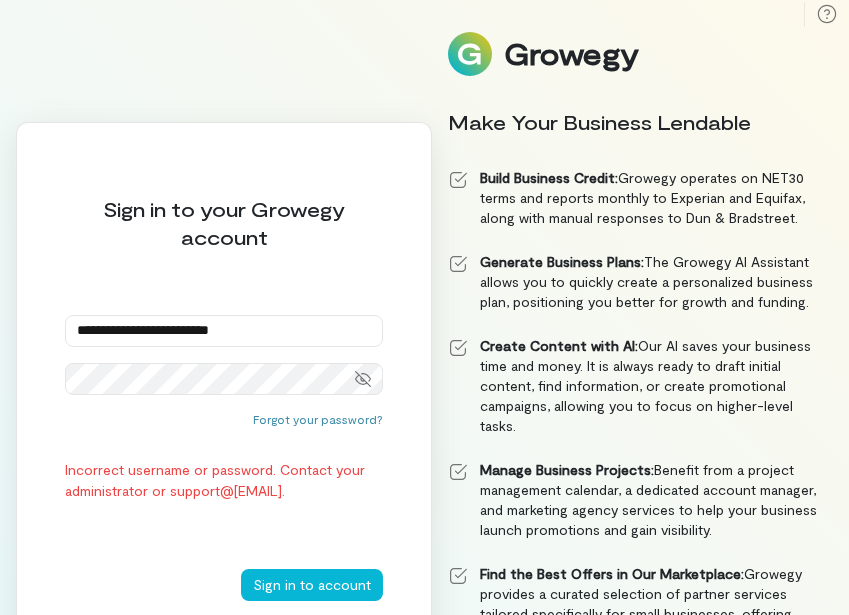 click on "Sign in to account" at bounding box center (312, 585) 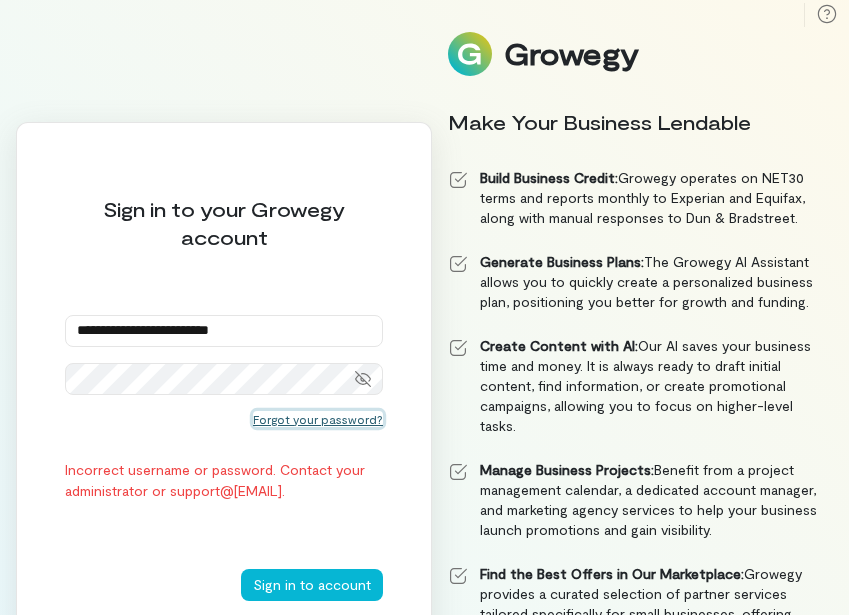 click on "Forgot your password?" at bounding box center (318, 419) 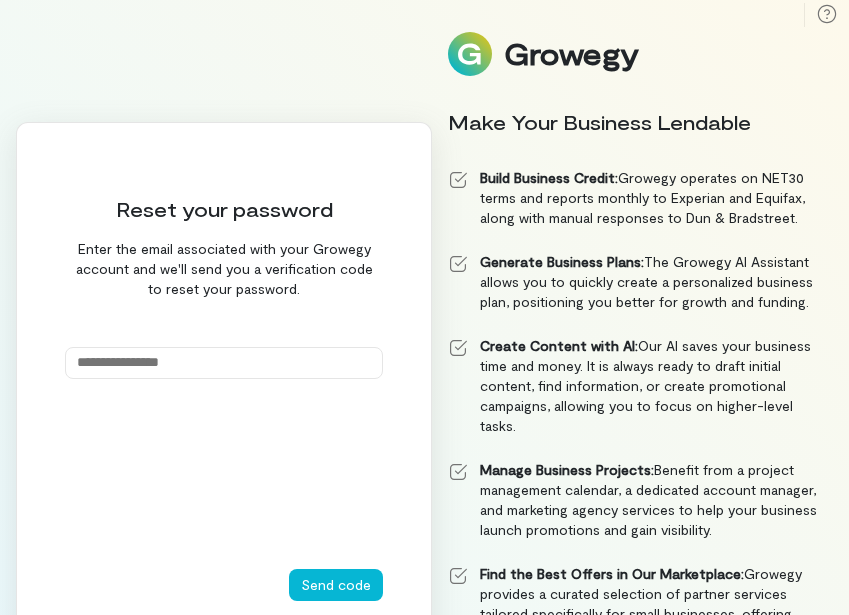 click at bounding box center [224, 363] 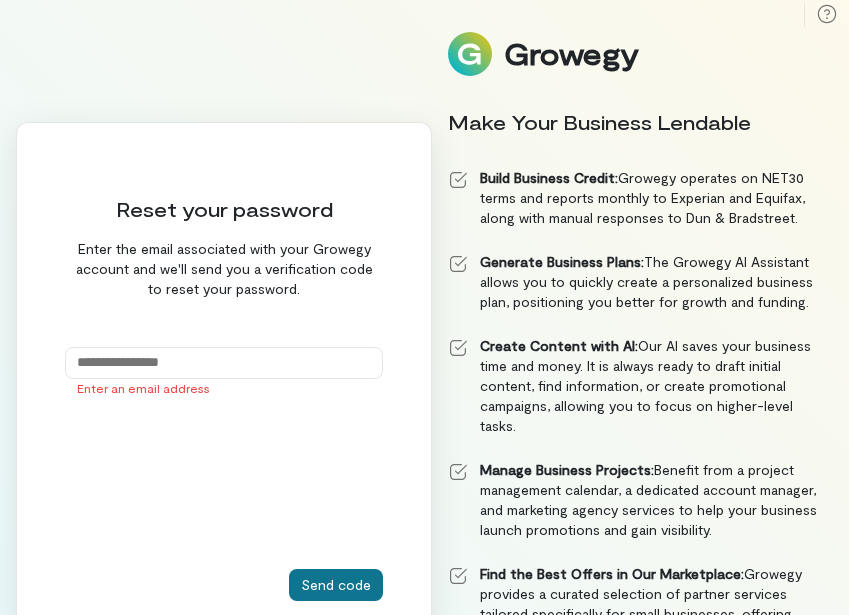 click on "Send code" at bounding box center [336, 585] 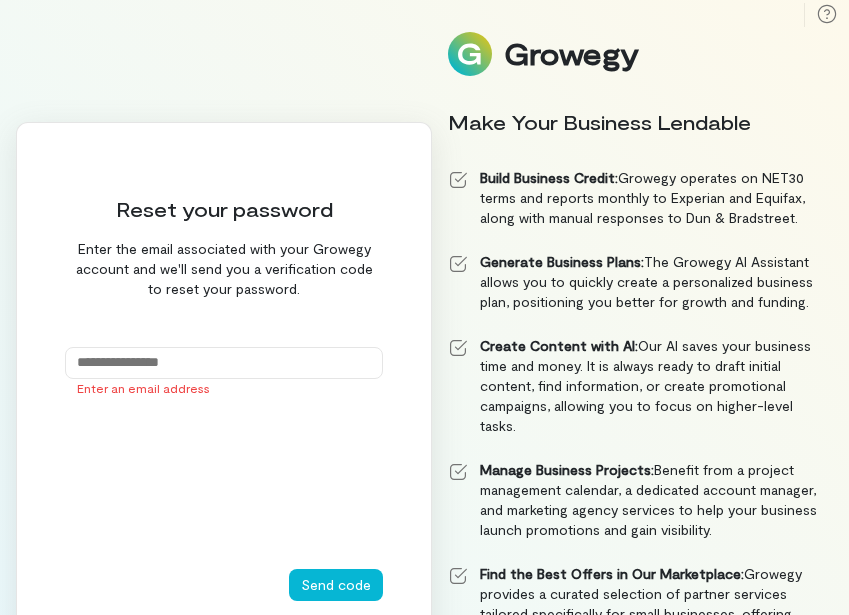 click at bounding box center (224, 363) 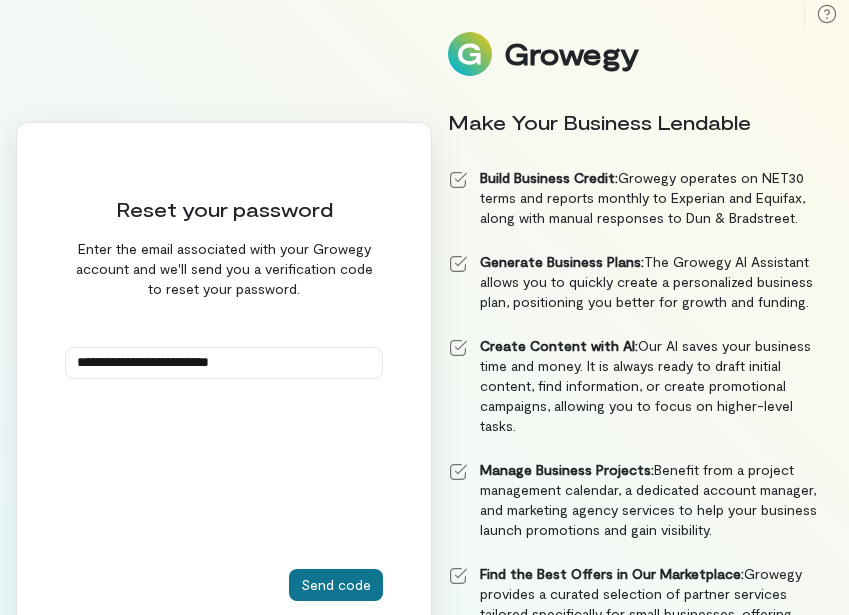 click on "Send code" at bounding box center [336, 585] 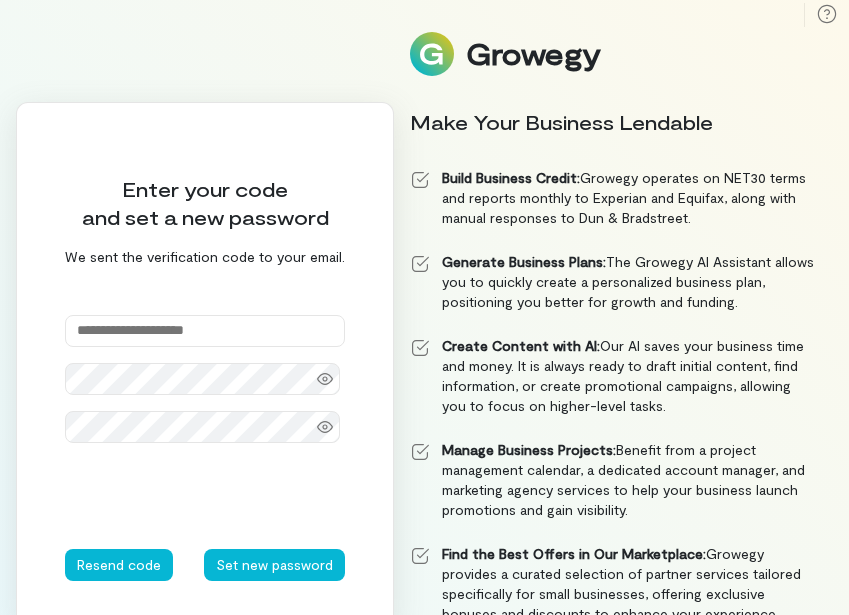 click at bounding box center [205, 331] 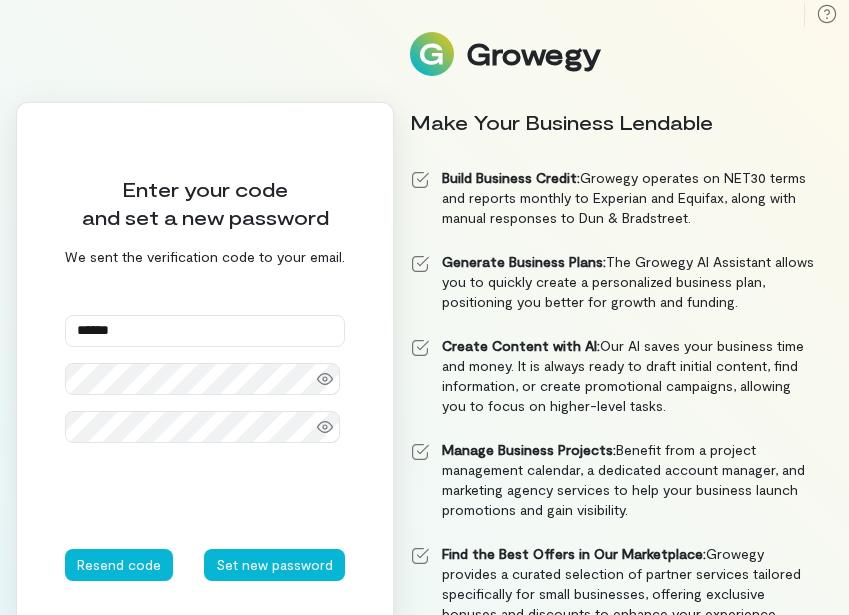 type on "******" 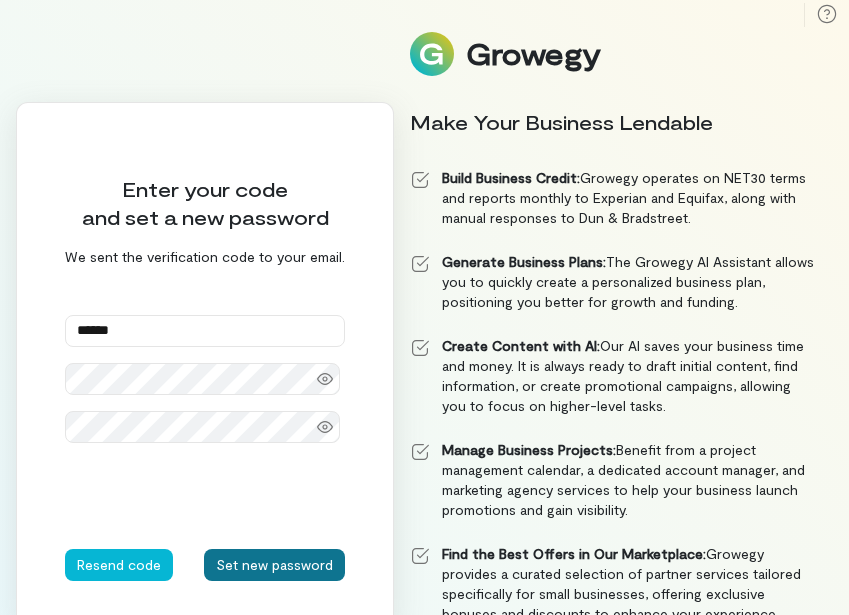 click on "Set new password" at bounding box center [274, 565] 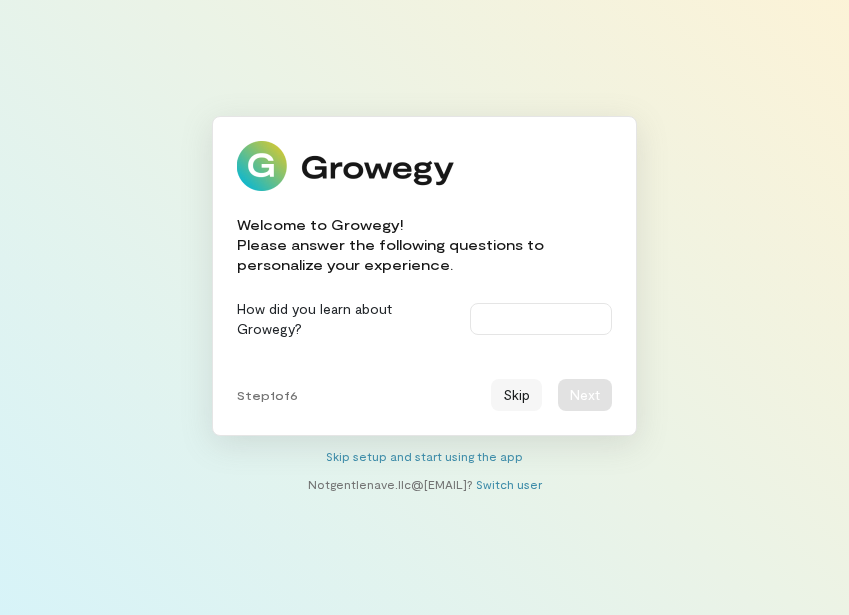 click on "Skip" at bounding box center [516, 395] 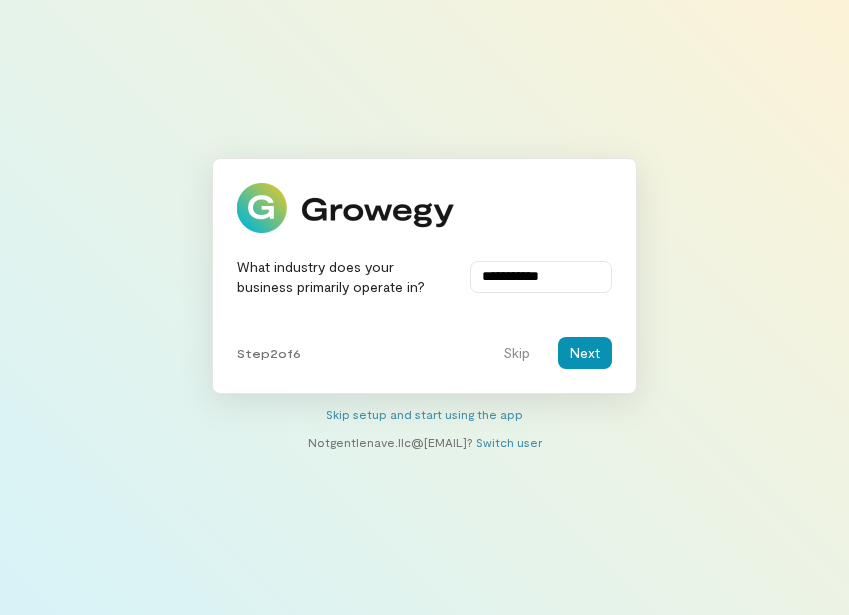type on "**********" 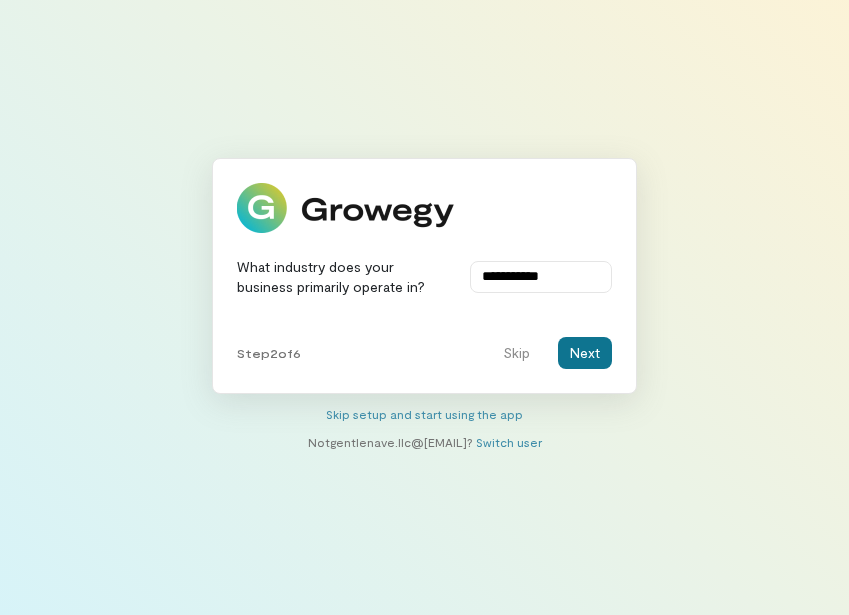 click on "Next" at bounding box center (585, 353) 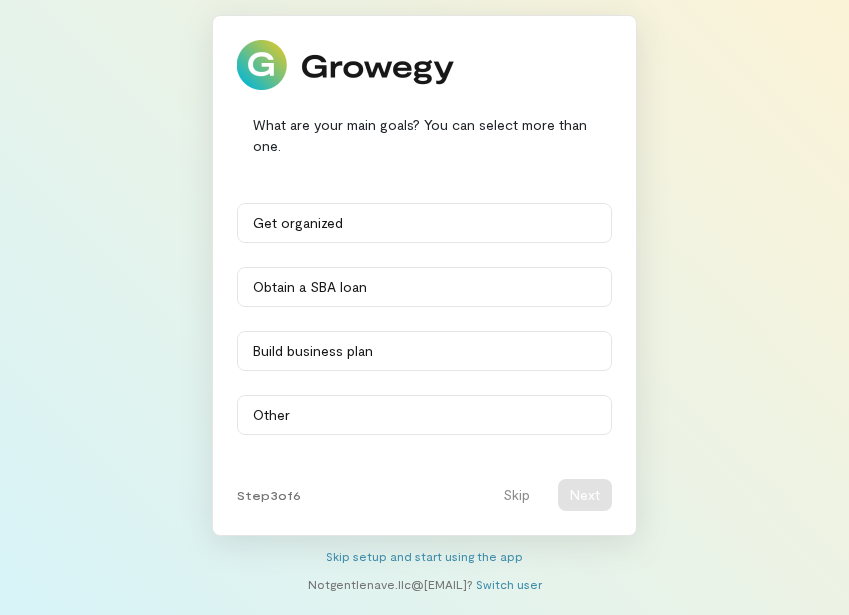 scroll, scrollTop: 0, scrollLeft: 0, axis: both 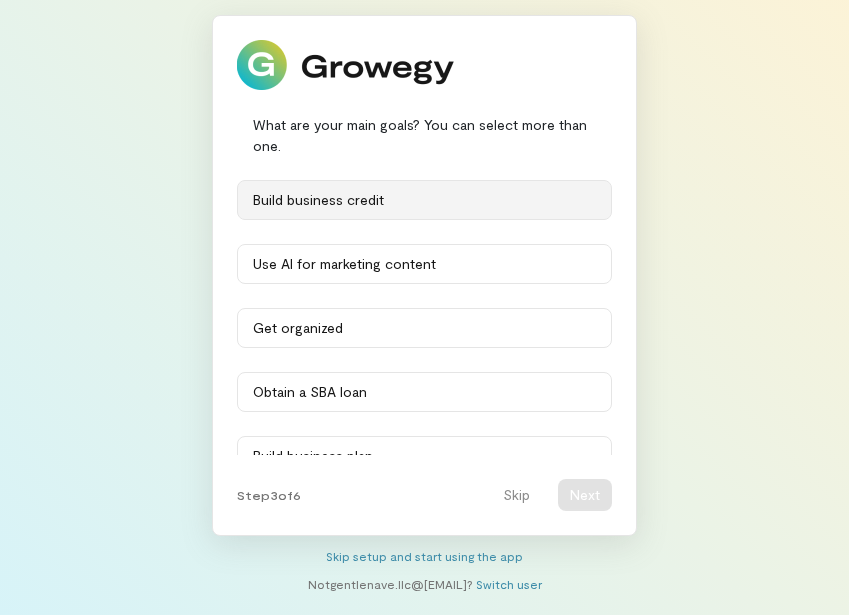 click on "Build business credit" at bounding box center [424, 200] 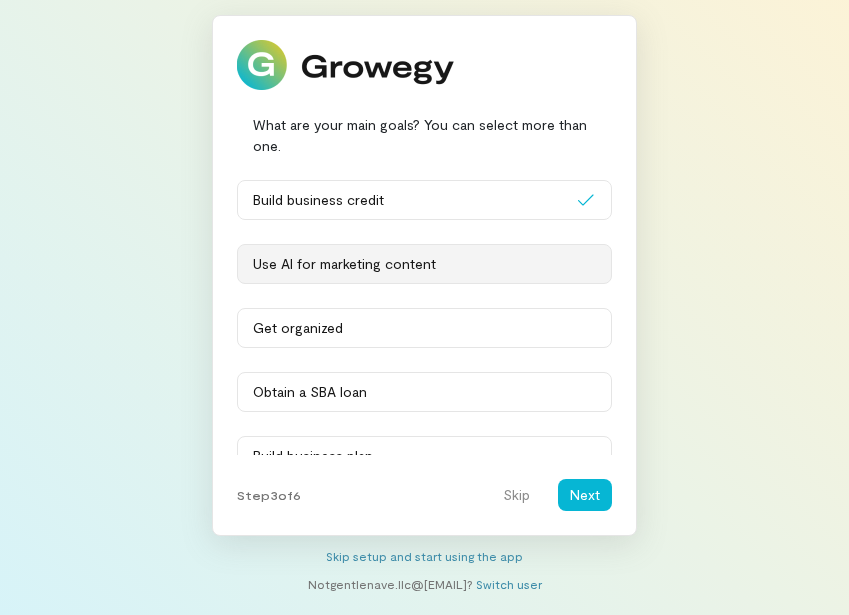 click on "Use AI for marketing content" at bounding box center (424, 264) 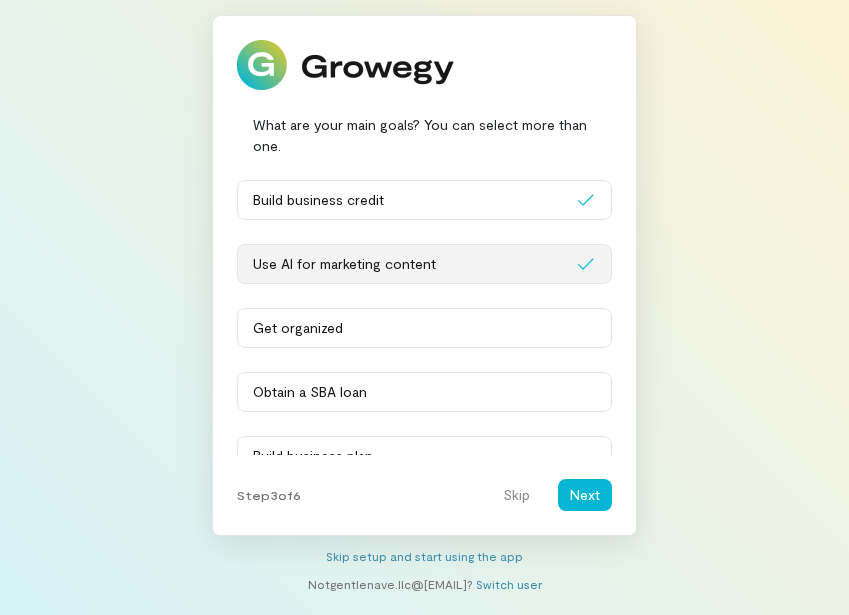 click on "Use AI for marketing content" at bounding box center (414, 264) 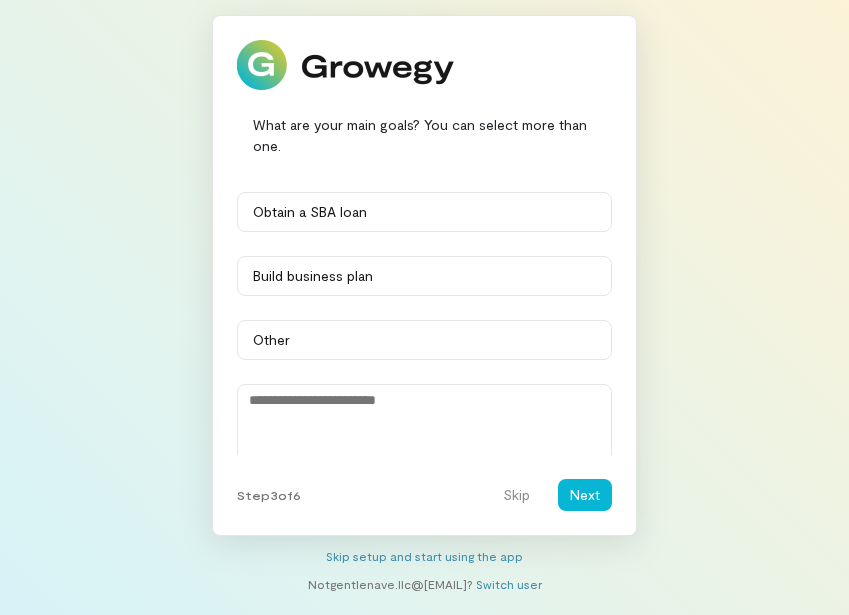 scroll, scrollTop: 191, scrollLeft: 0, axis: vertical 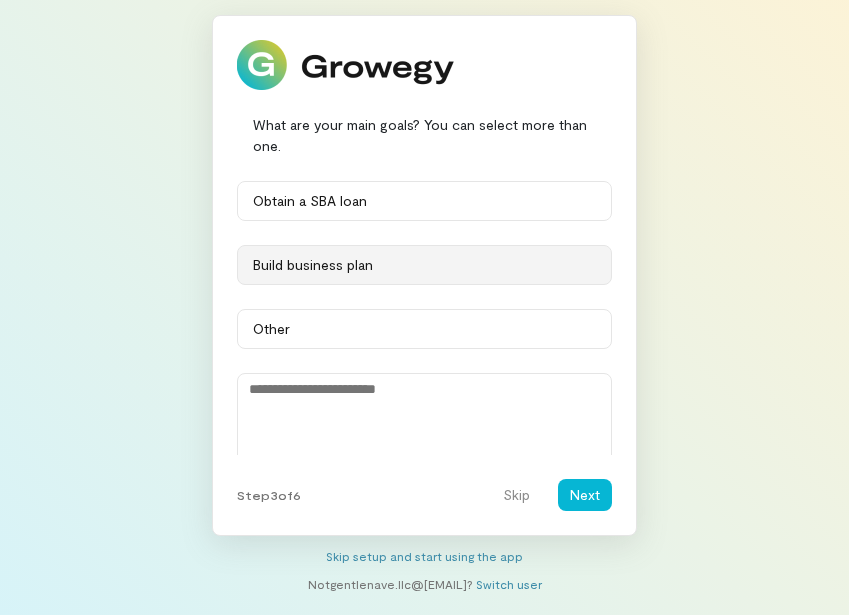 click on "Build business plan" at bounding box center (424, 265) 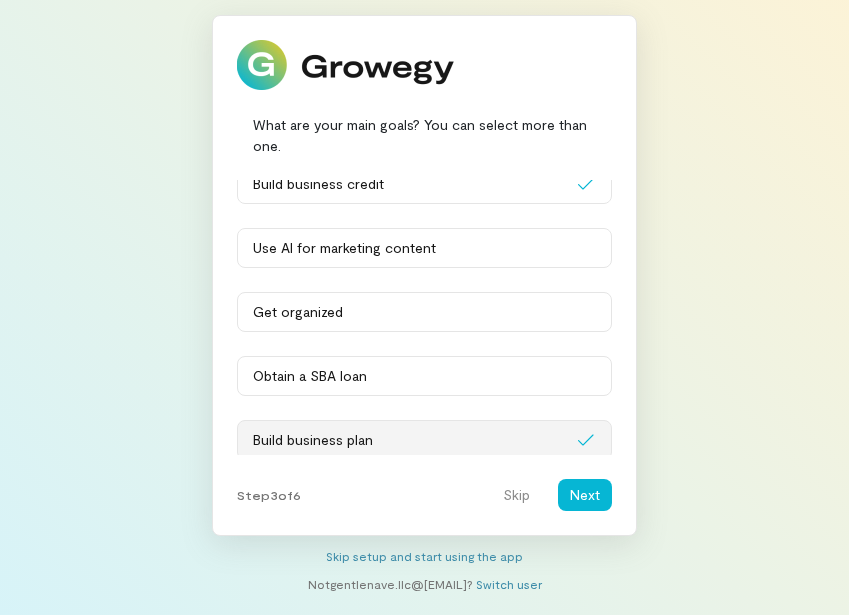 scroll, scrollTop: 6, scrollLeft: 0, axis: vertical 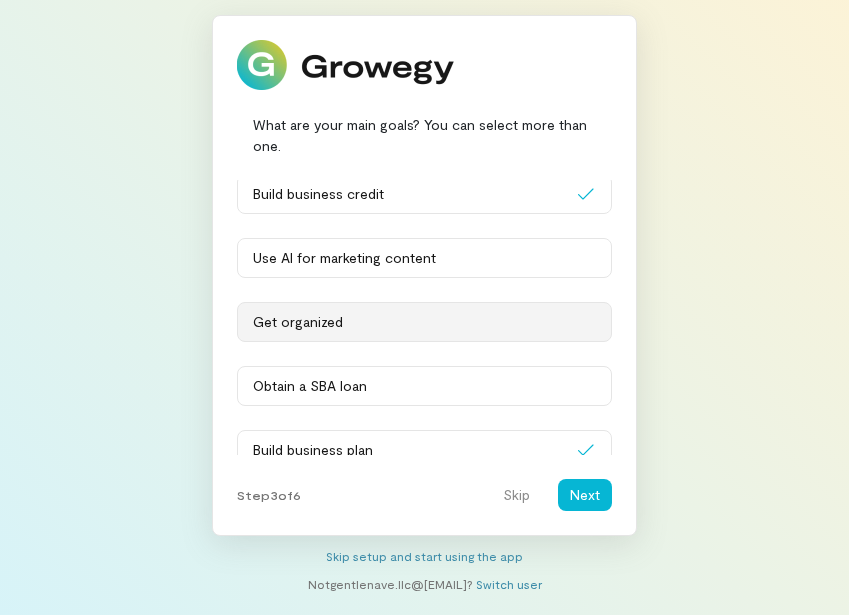 click on "Get organized" at bounding box center [424, 322] 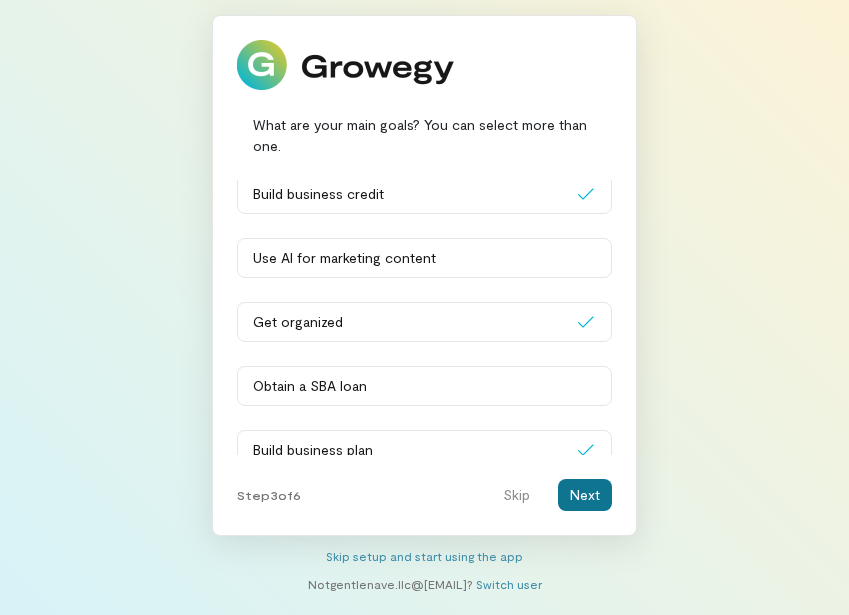 click on "Next" at bounding box center (585, 495) 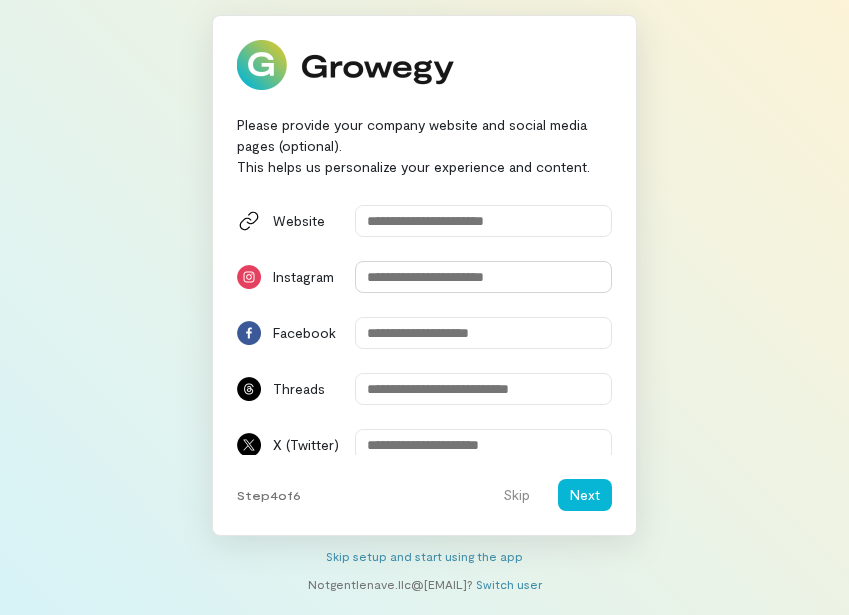 click at bounding box center [483, 277] 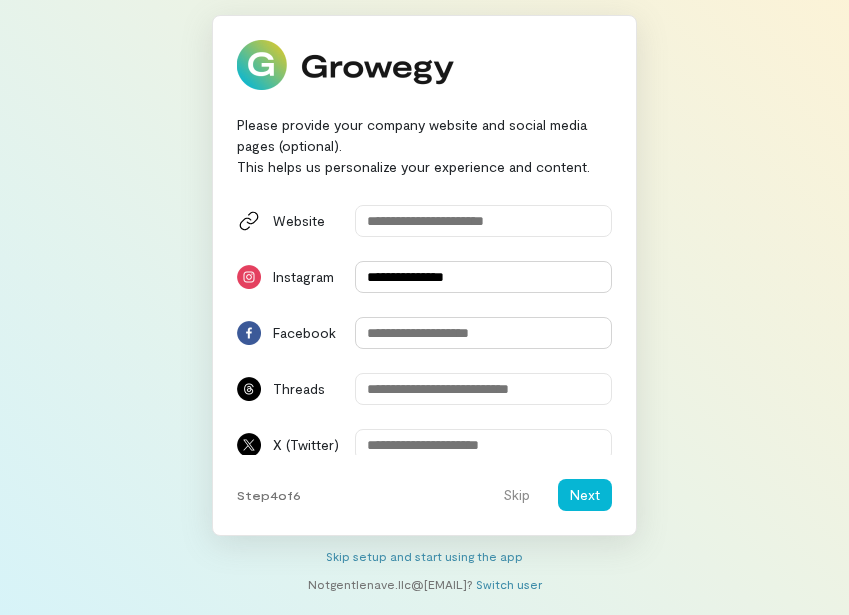 type on "**********" 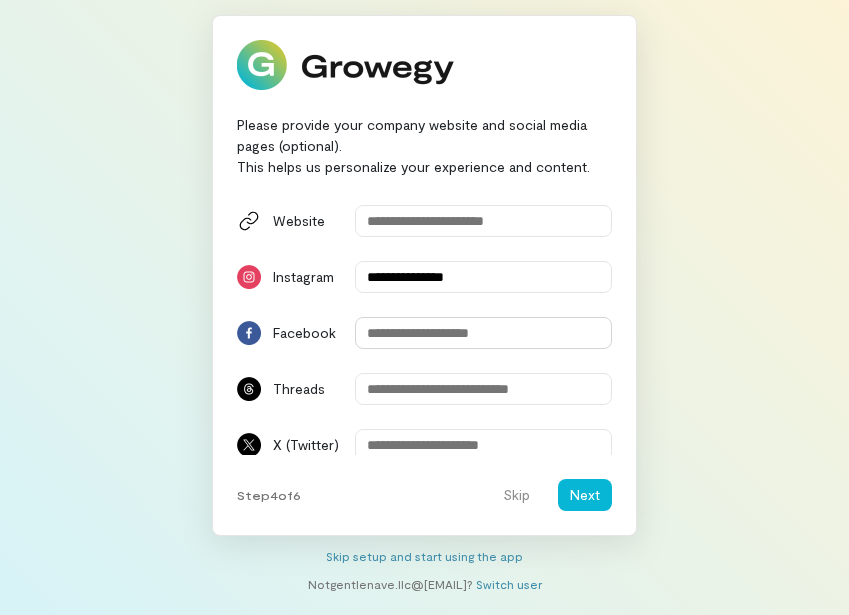 click at bounding box center [483, 333] 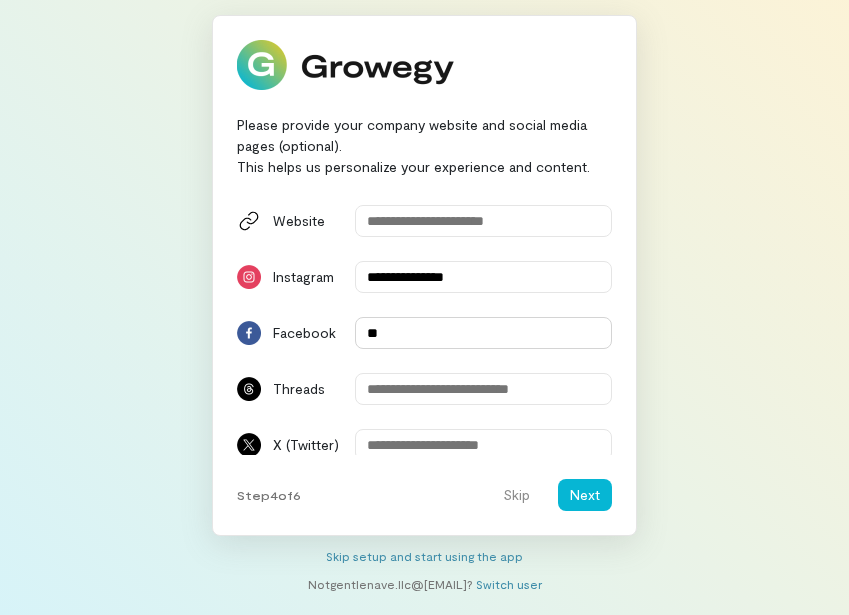 type on "*" 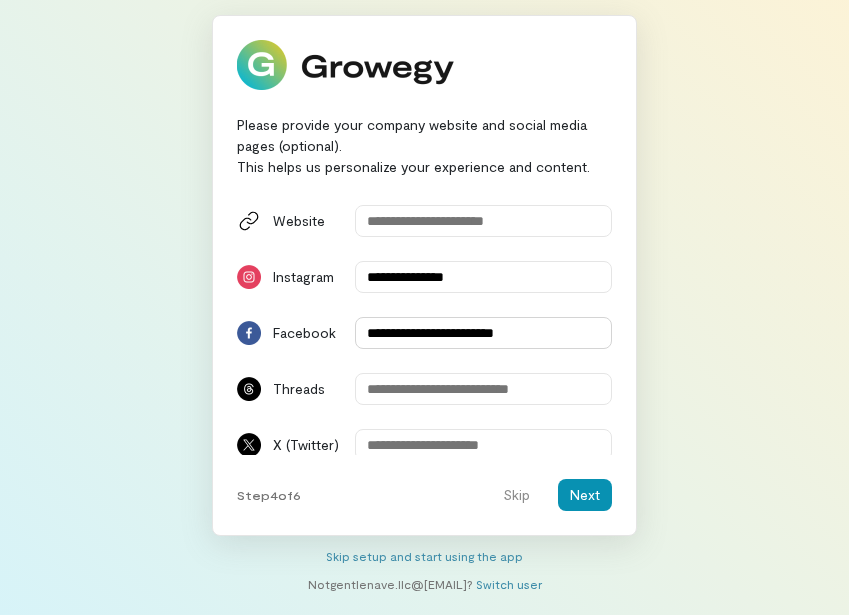type on "**********" 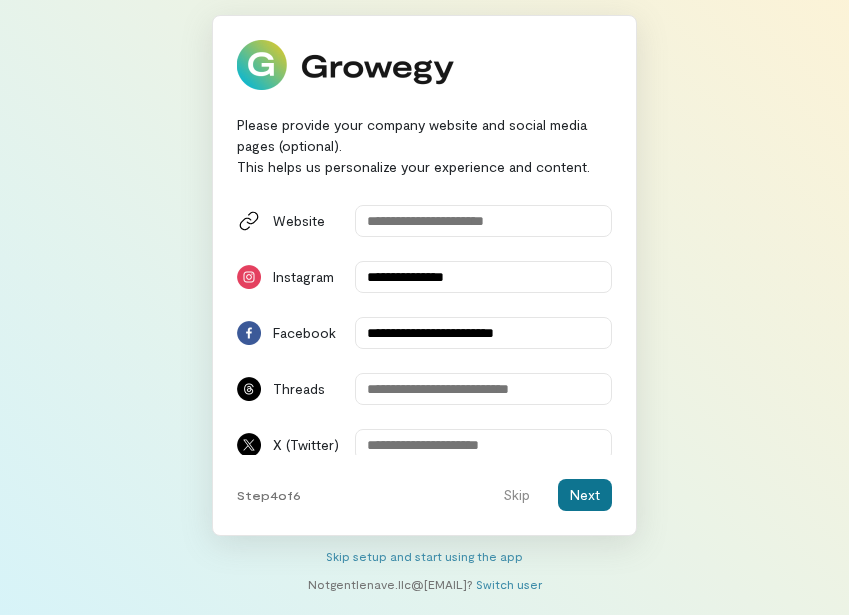 click on "Next" at bounding box center (585, 495) 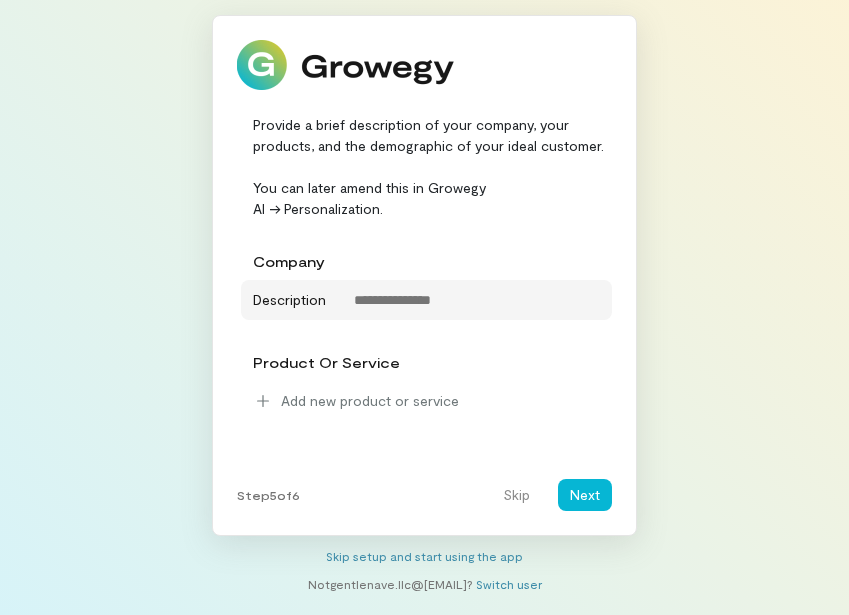 click on "Description" at bounding box center [287, 297] 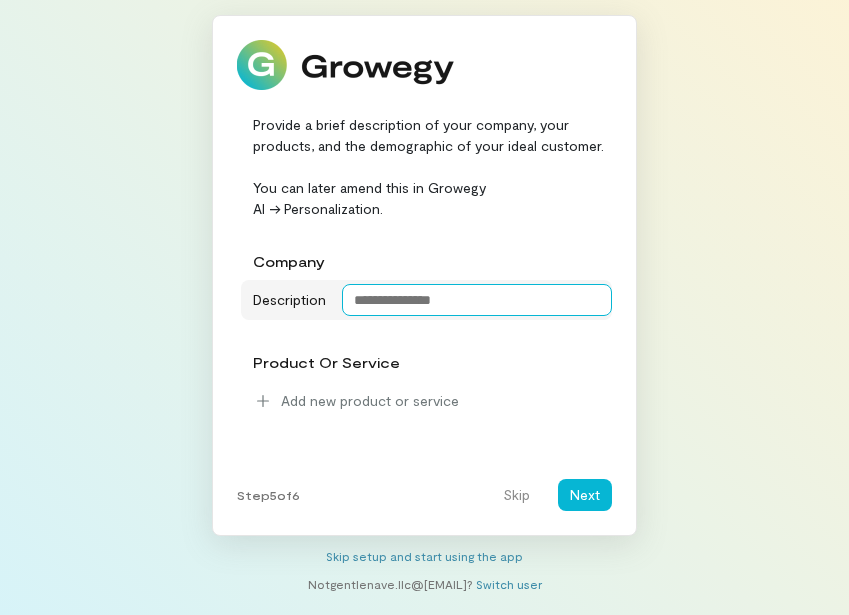 click at bounding box center (477, 300) 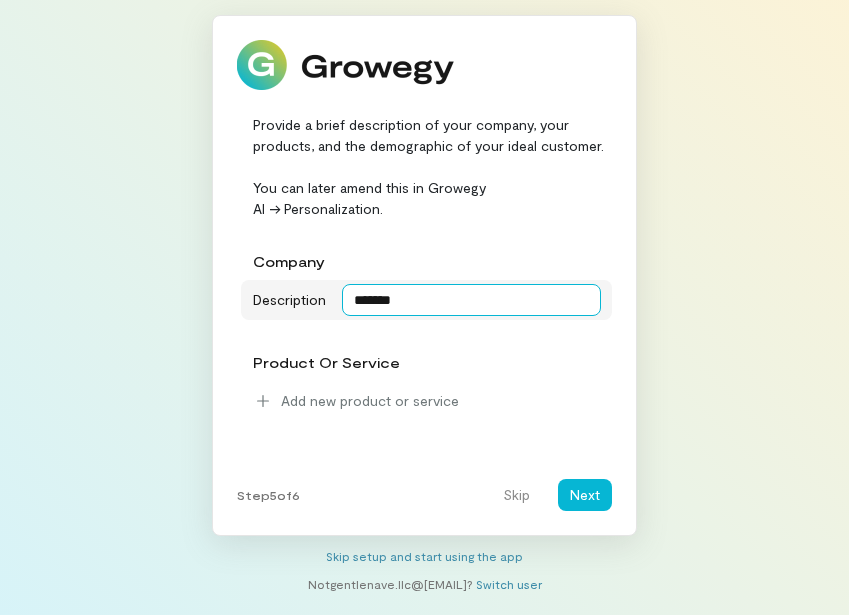 click on "*******" at bounding box center [471, 300] 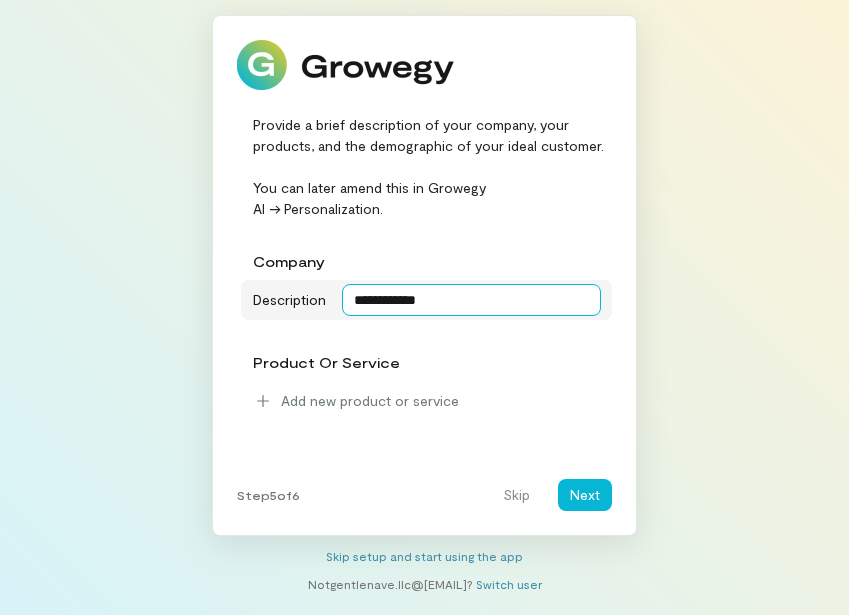 click on "**********" at bounding box center (471, 300) 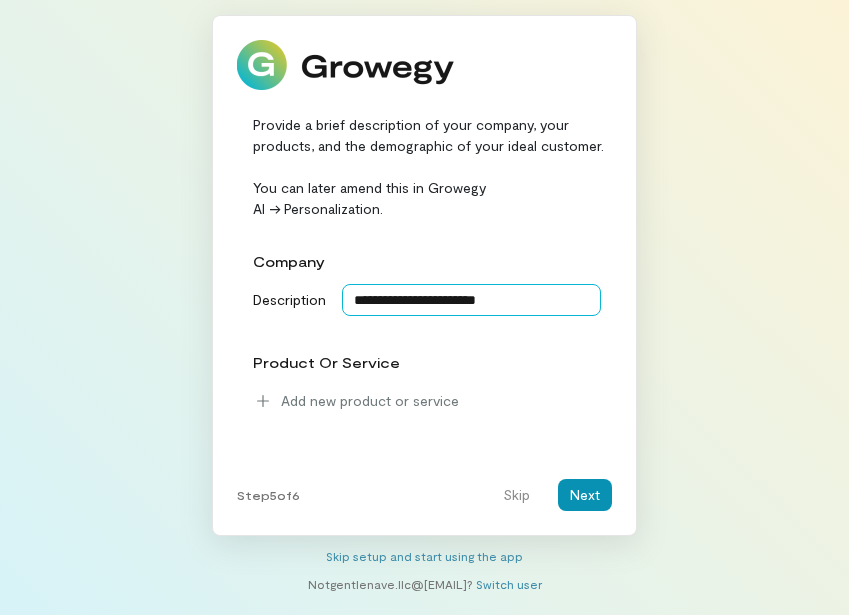 type on "**********" 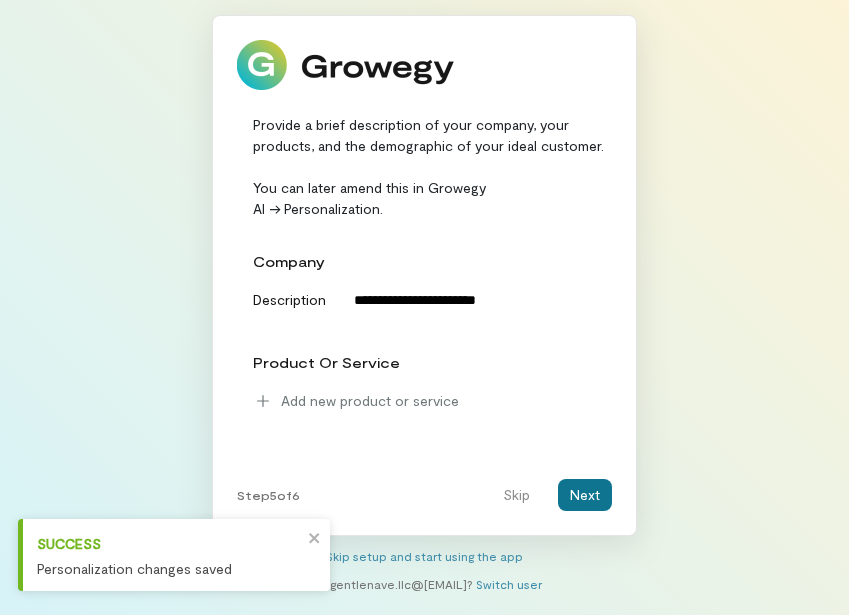 click on "Next" at bounding box center [585, 495] 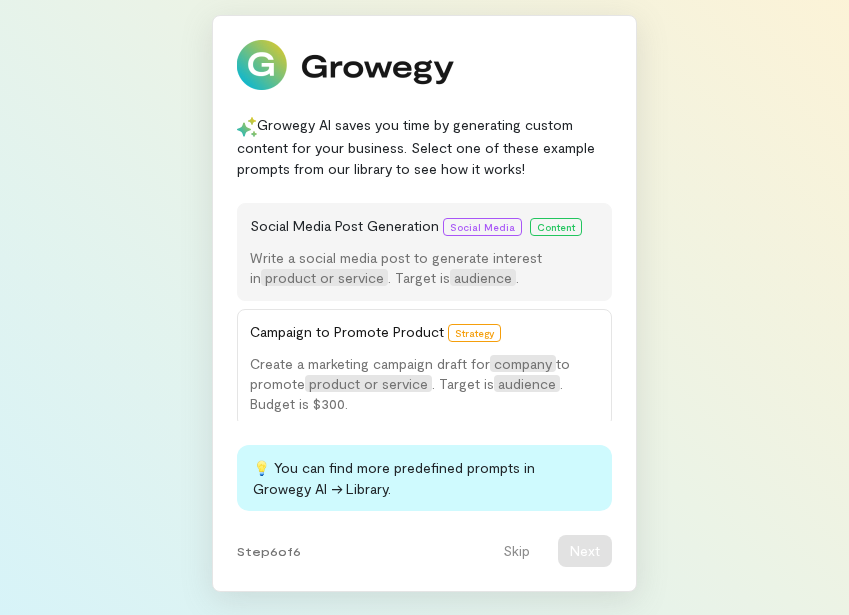 click on "Content" at bounding box center [556, 227] 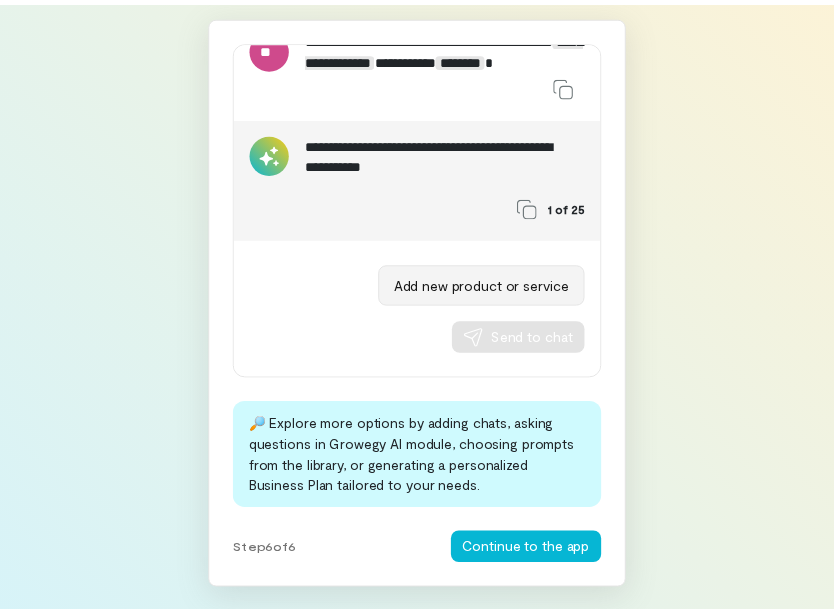 scroll, scrollTop: 48, scrollLeft: 0, axis: vertical 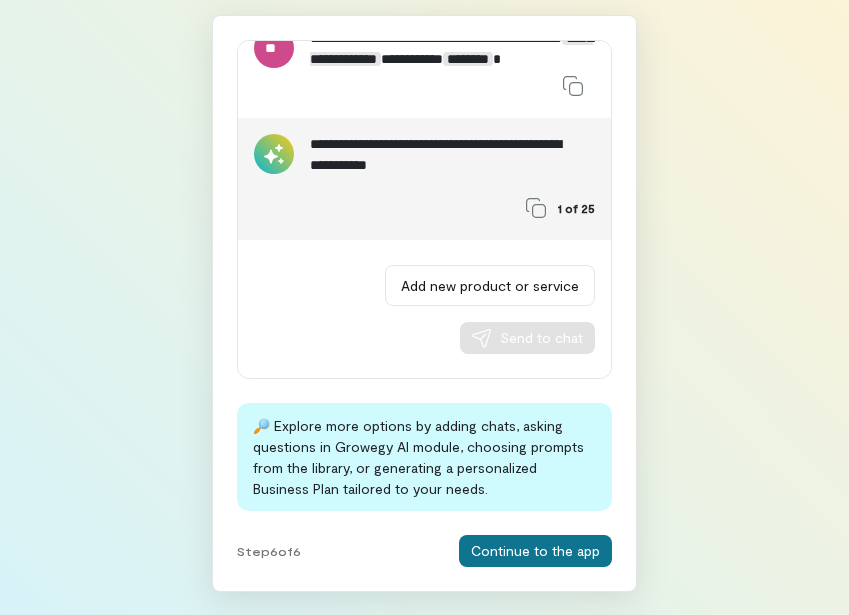 click on "Continue to the app" at bounding box center [535, 551] 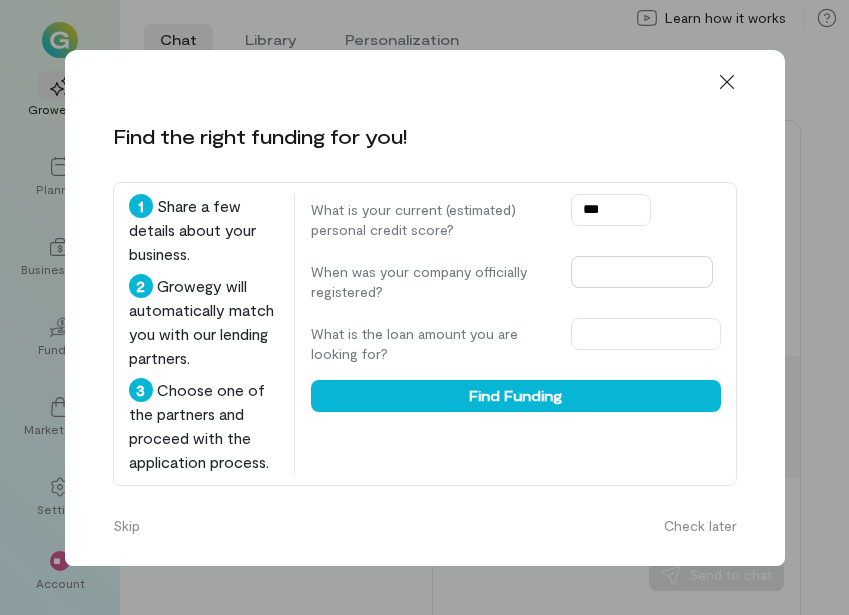 type on "***" 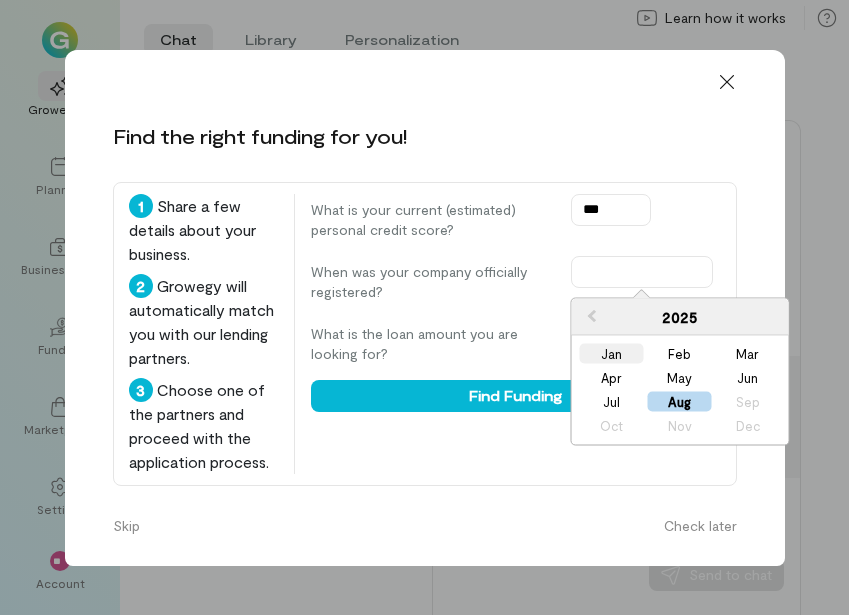 click on "Jan" at bounding box center [612, 354] 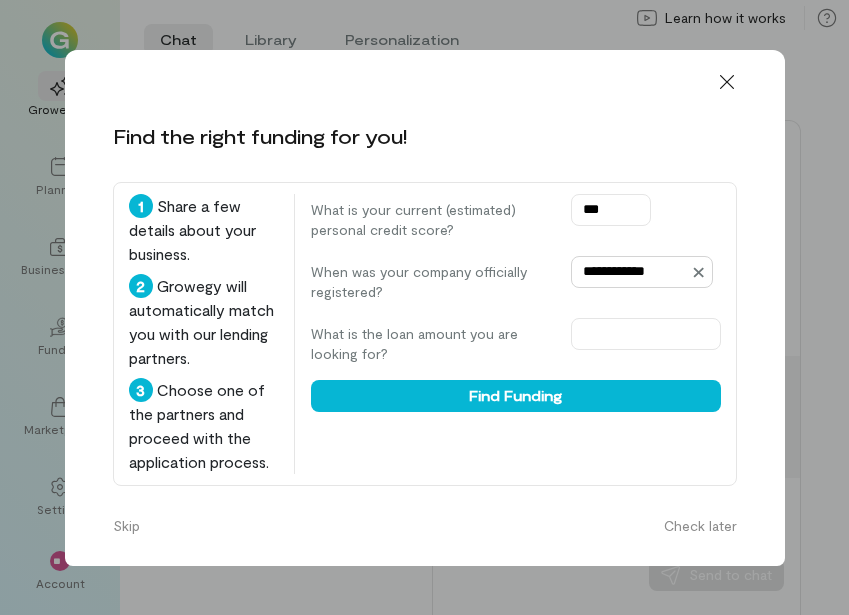 click on "**********" at bounding box center [642, 272] 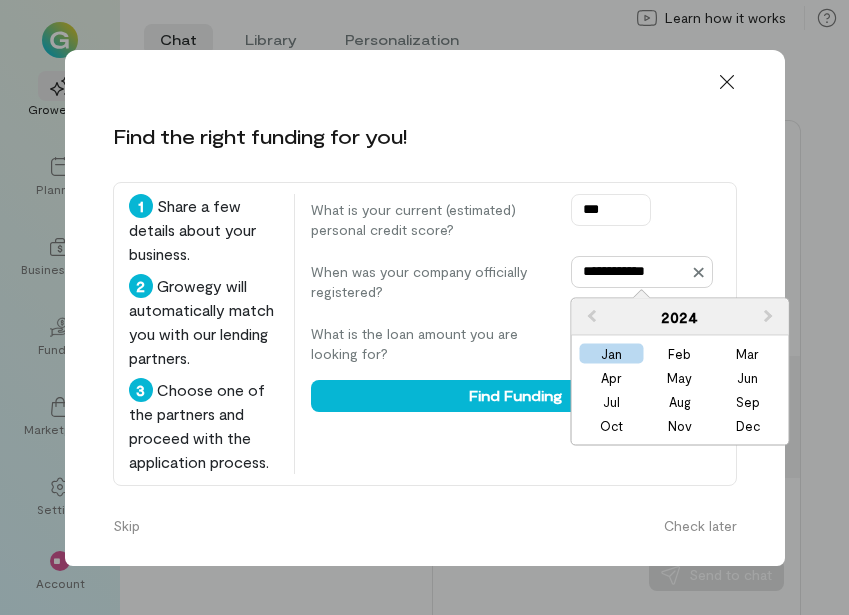 type on "**********" 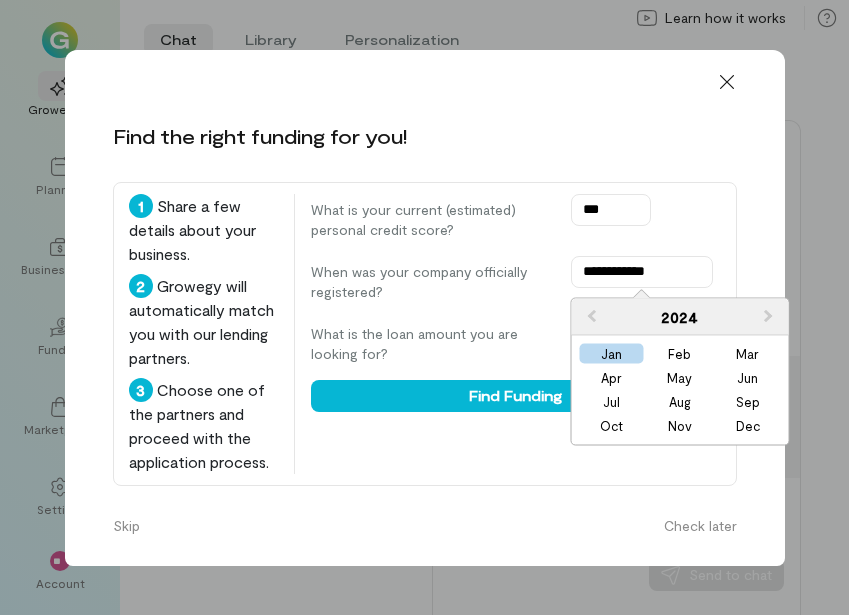 click on "2024" at bounding box center [680, 317] 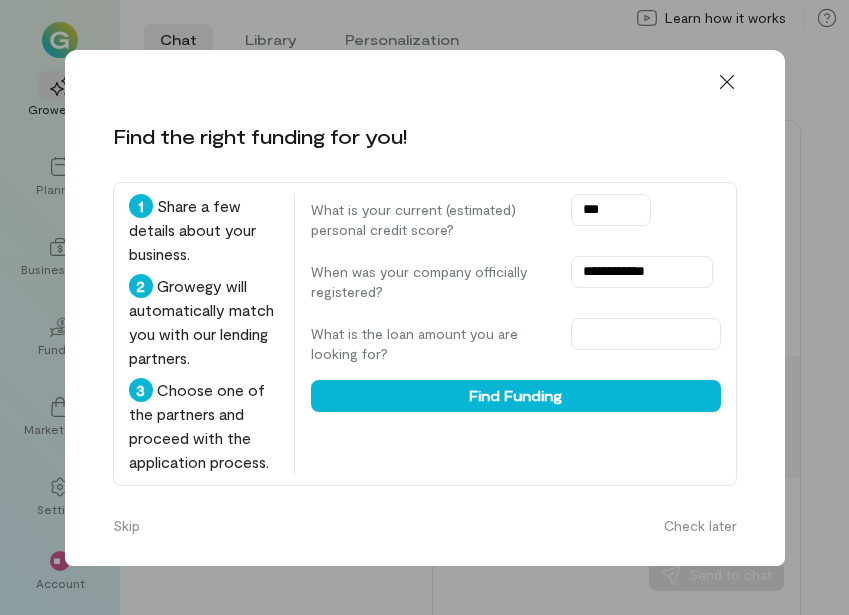 click on "**********" at bounding box center [425, 334] 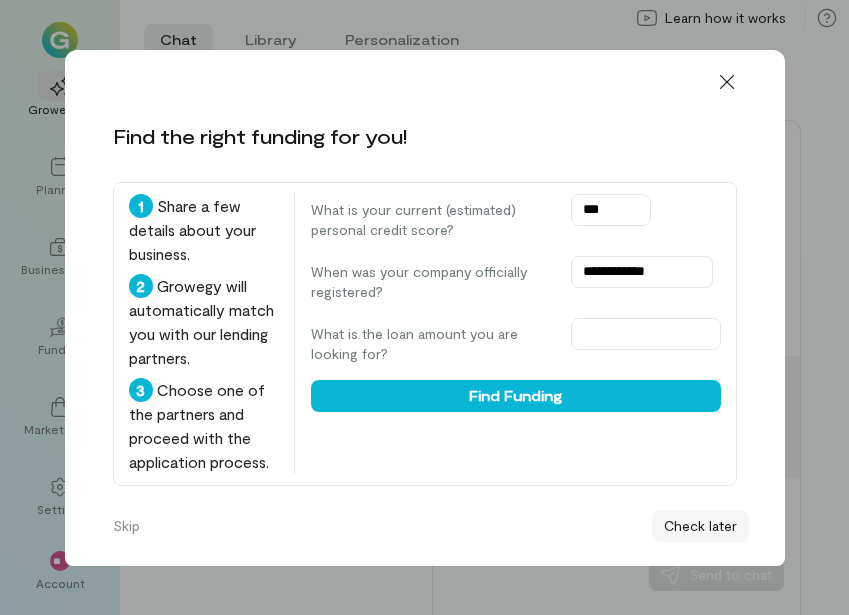 click on "Check later" at bounding box center (700, 526) 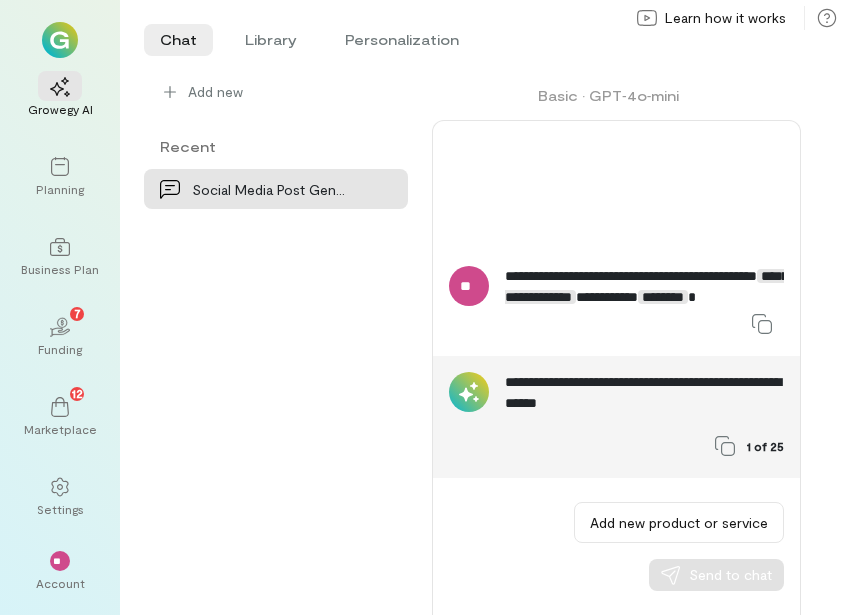 click on "Add new Recent Social Media Post Generation" at bounding box center [276, 343] 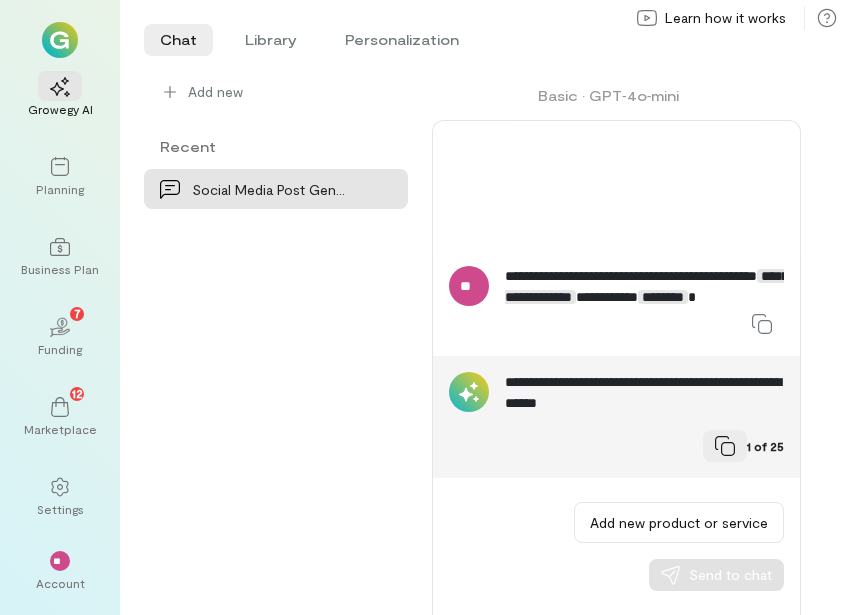 click 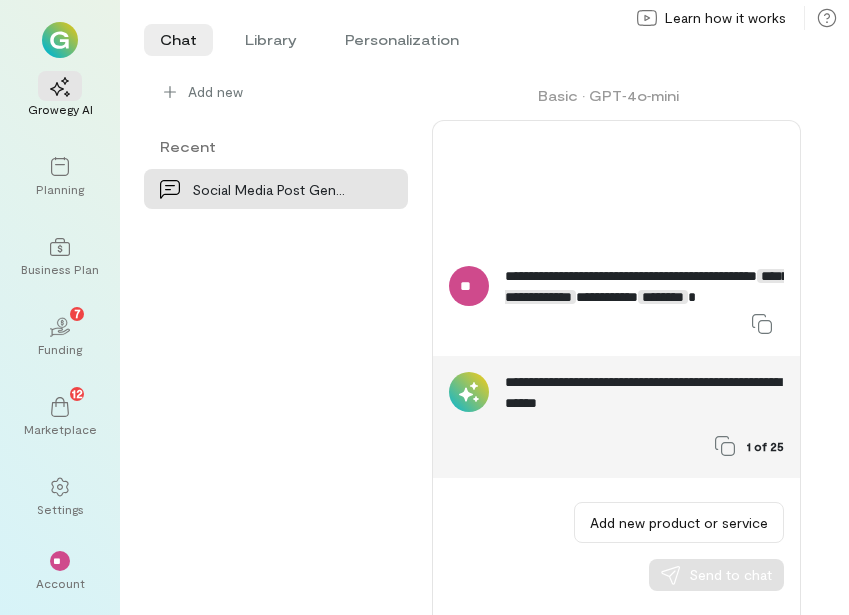 click on "**********" at bounding box center [616, 417] 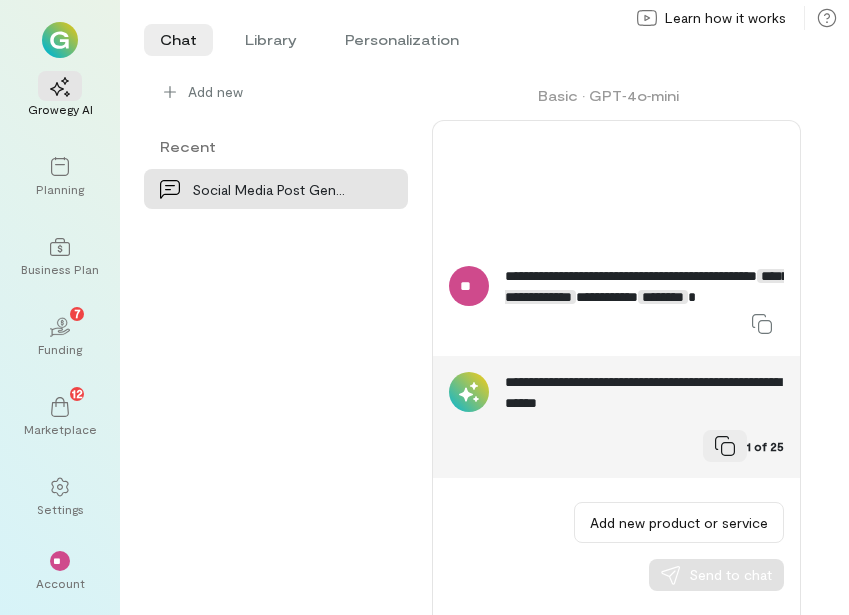 click 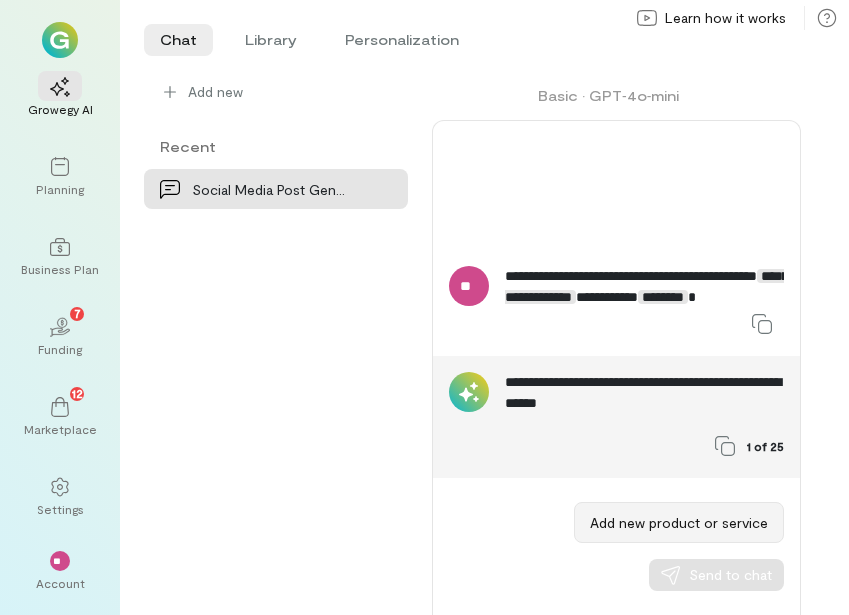 click on "Add new product or service" at bounding box center [679, 522] 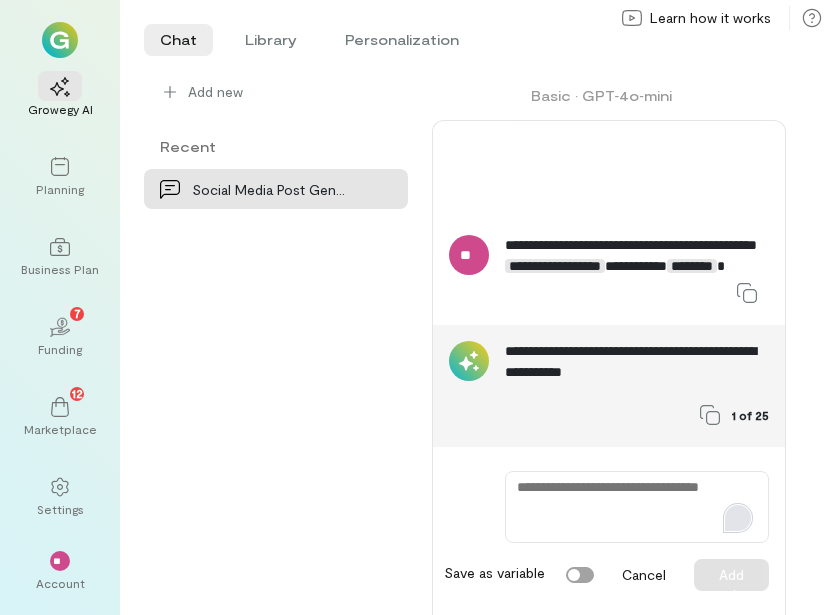 click at bounding box center [738, 518] 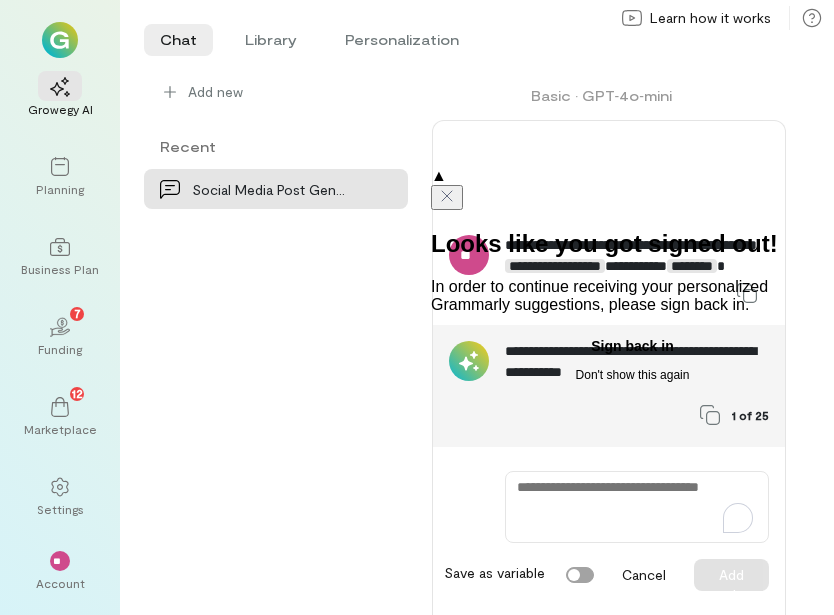 click 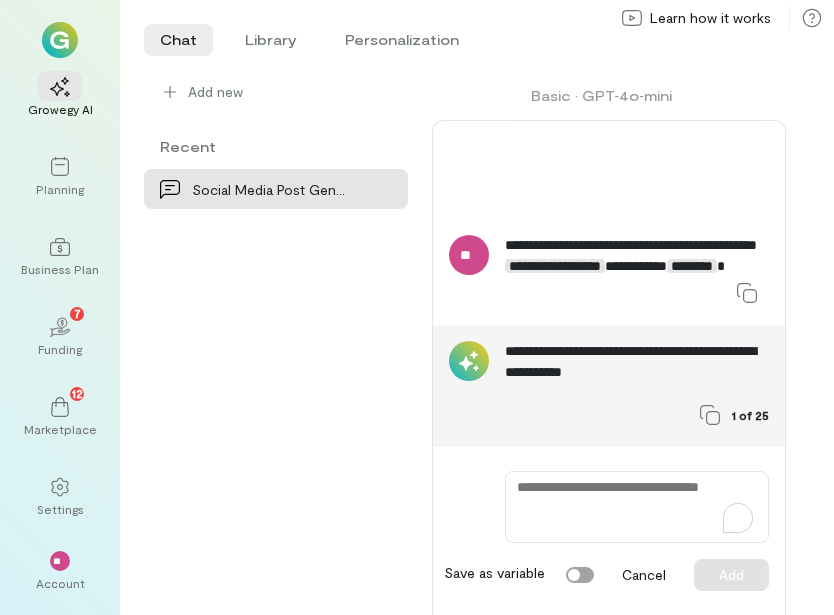 scroll, scrollTop: 30, scrollLeft: 0, axis: vertical 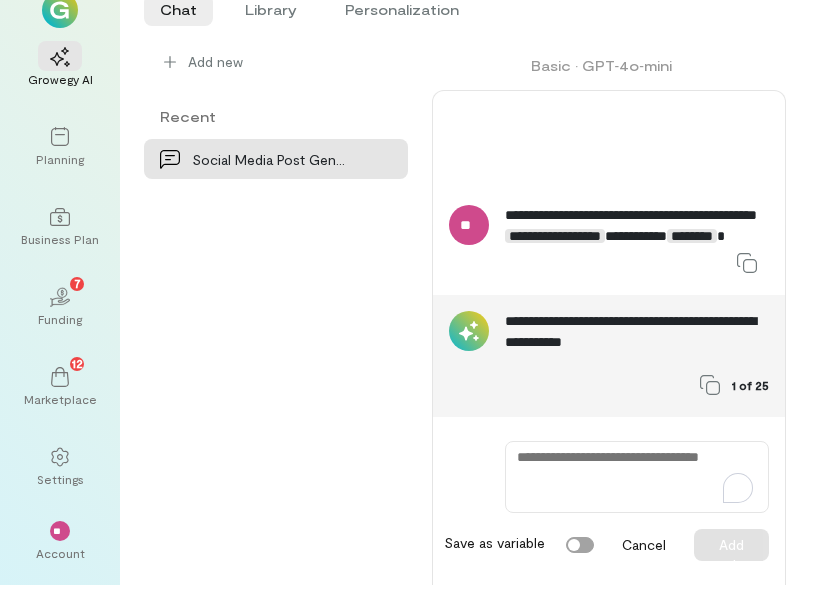 click on "Save as variable" at bounding box center (519, 543) 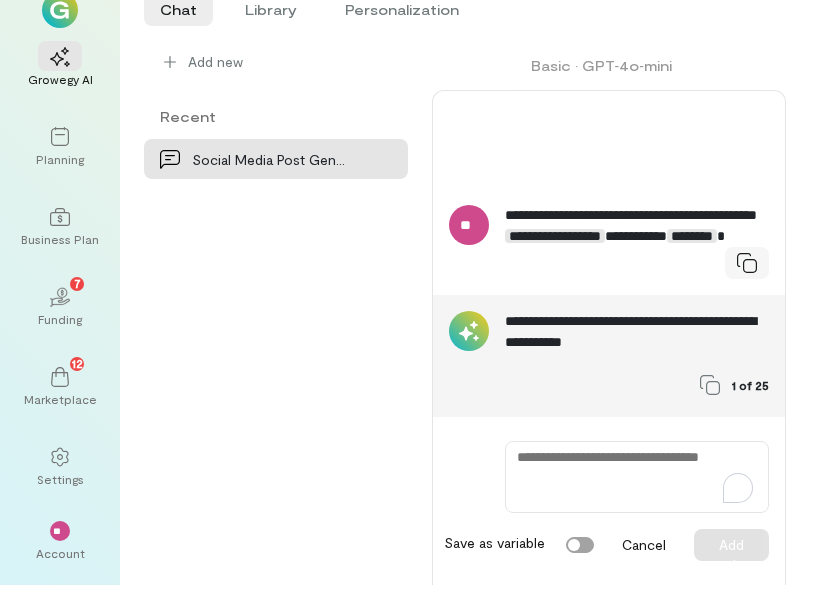 click 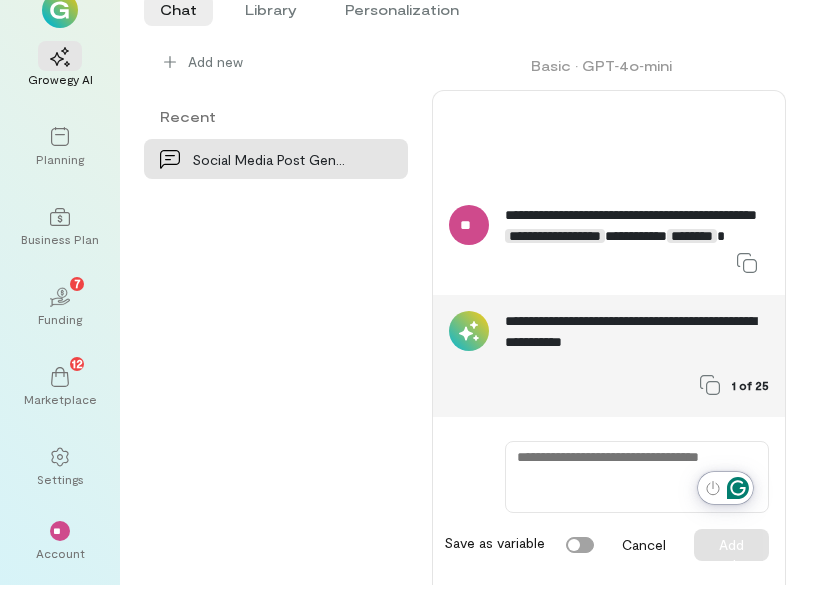 click 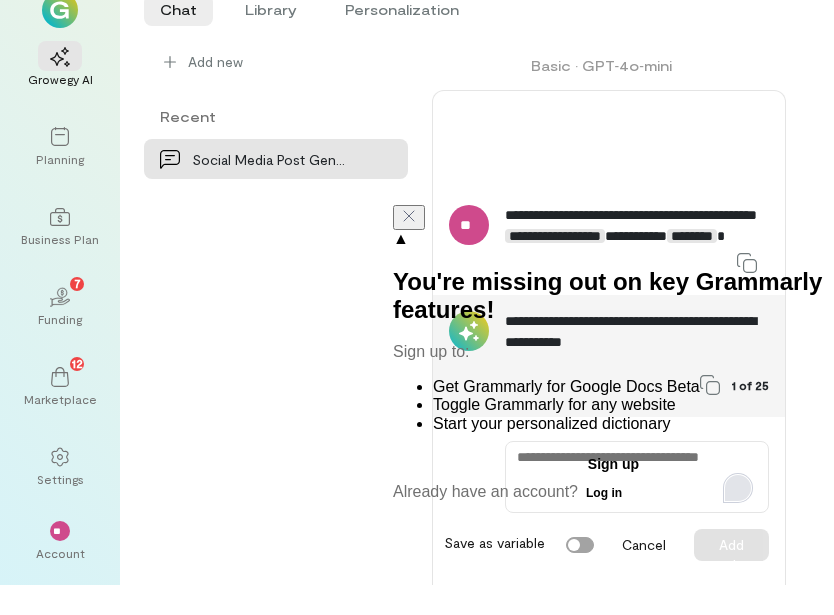 type on "*" 